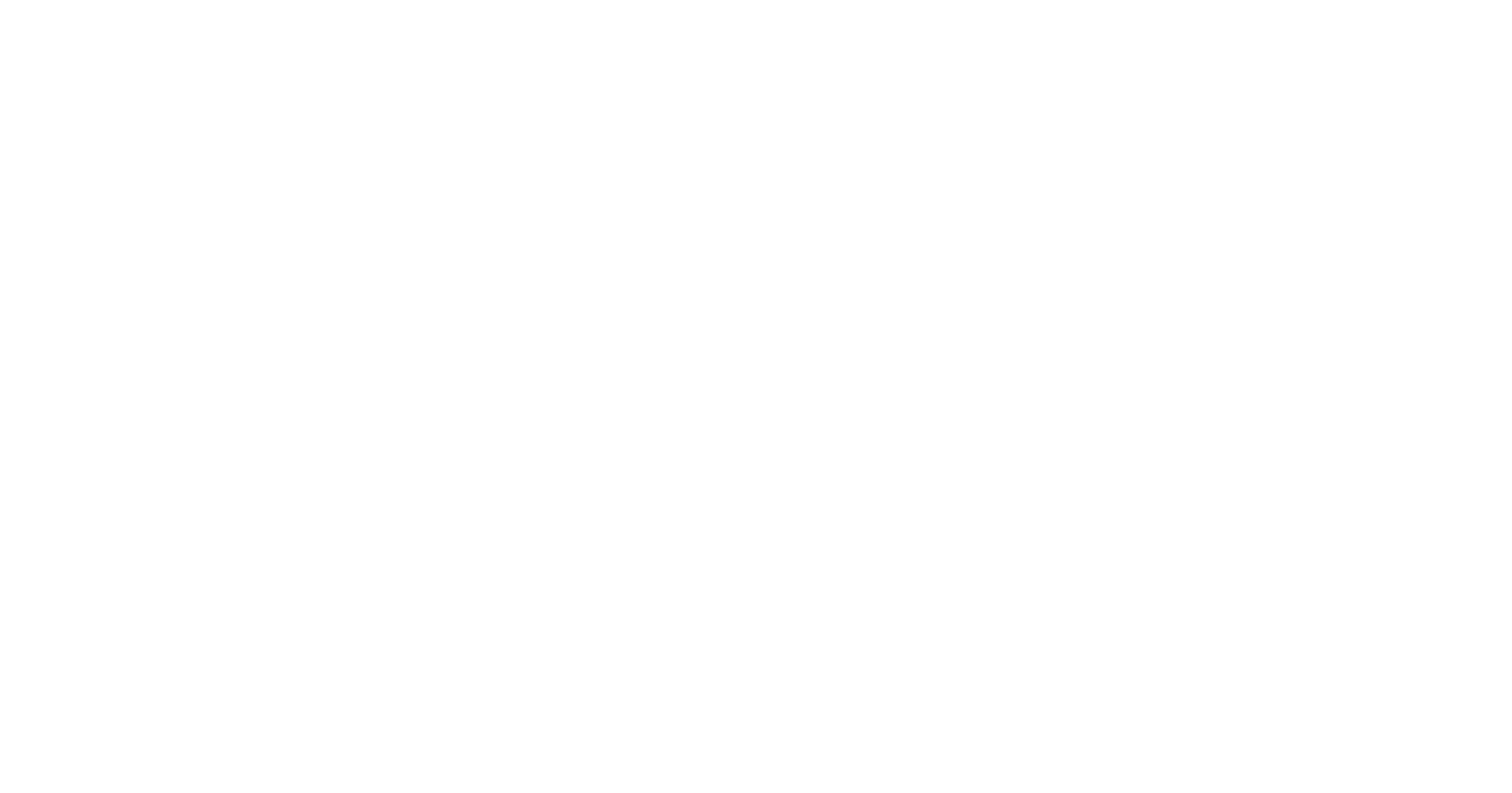 scroll, scrollTop: 0, scrollLeft: 0, axis: both 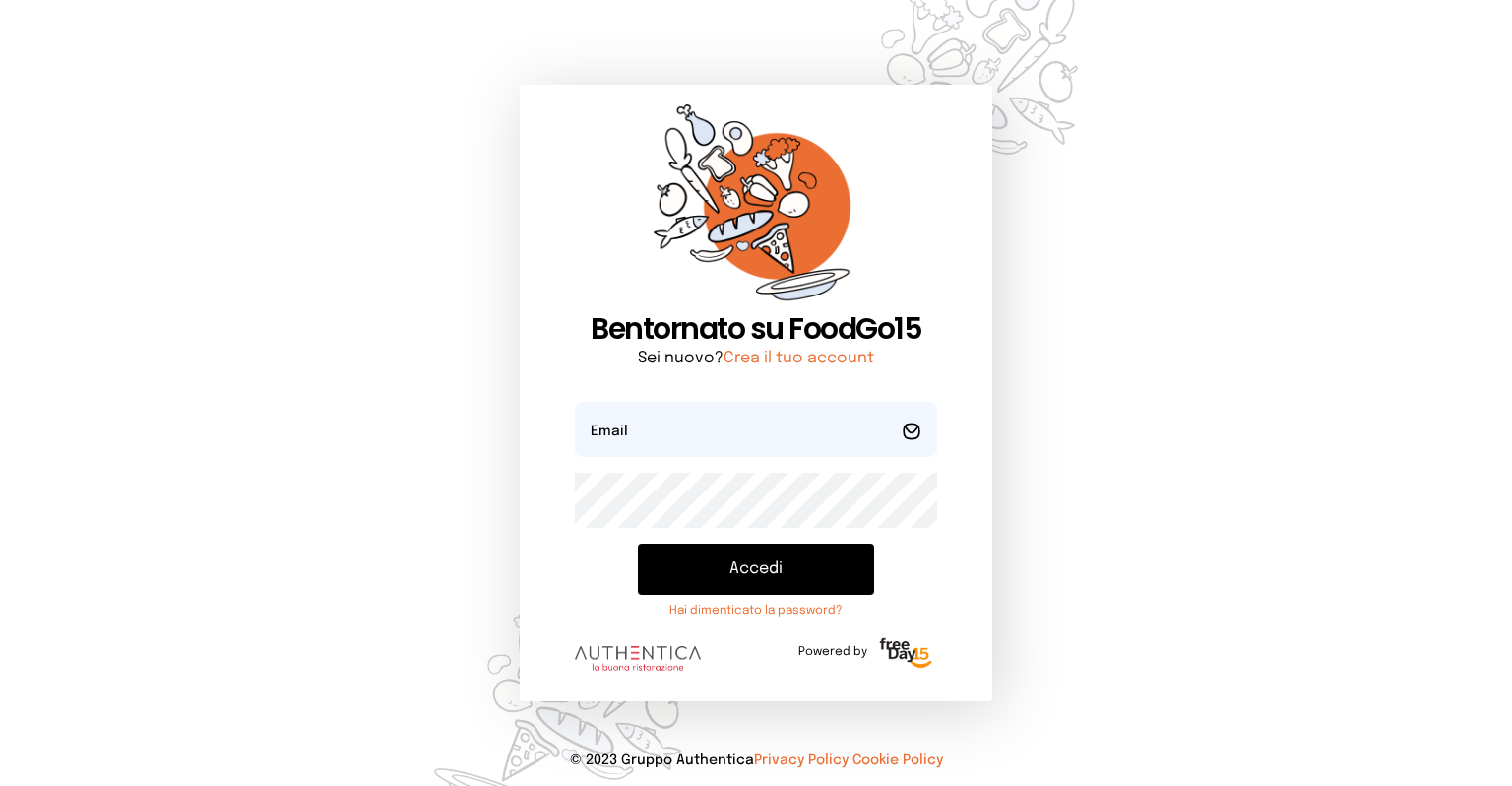 click on "Email
Password
Accedi
Hai dimenticato la password?
Powered by" at bounding box center [756, 542] 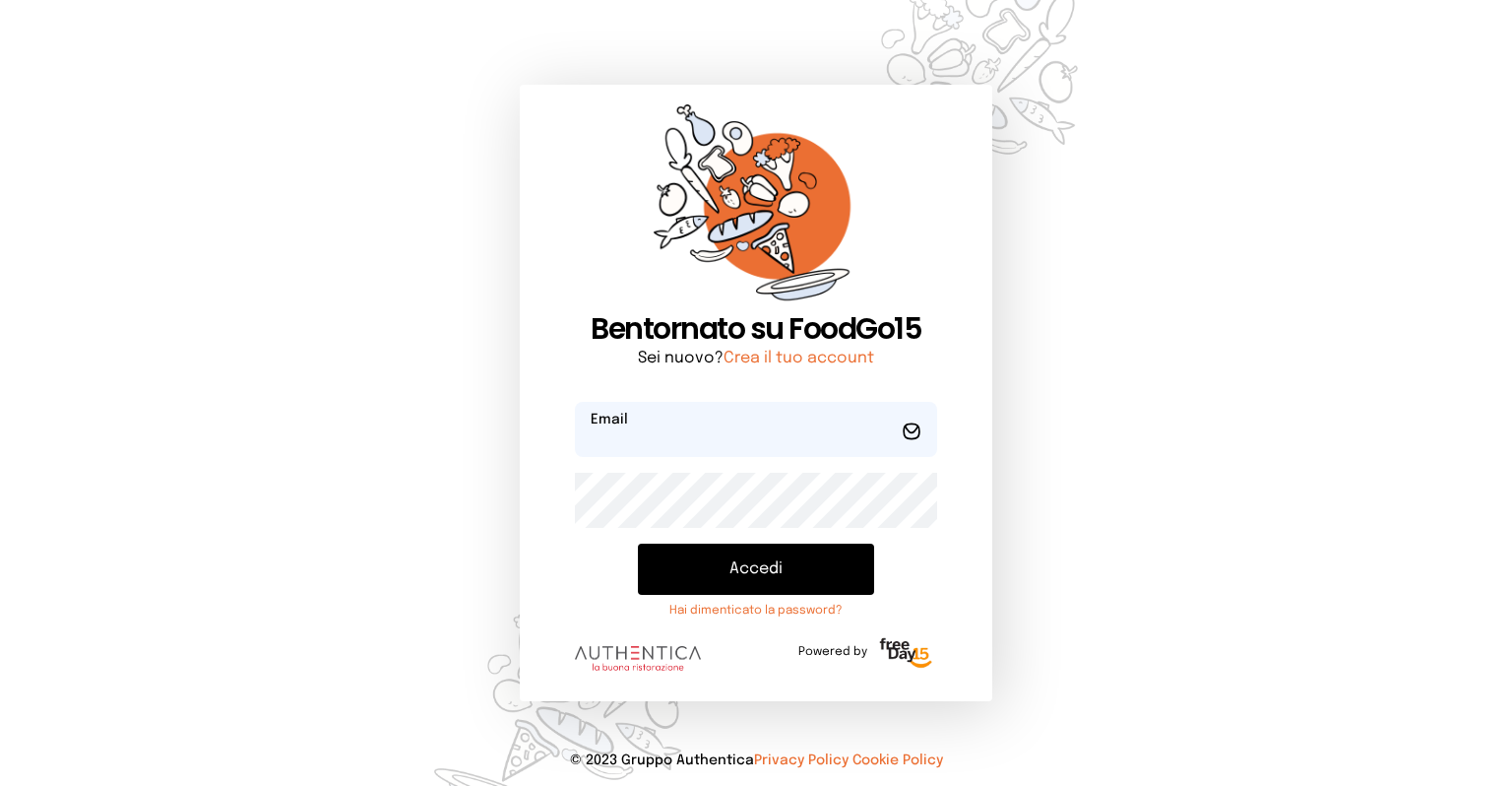 click at bounding box center [756, 429] 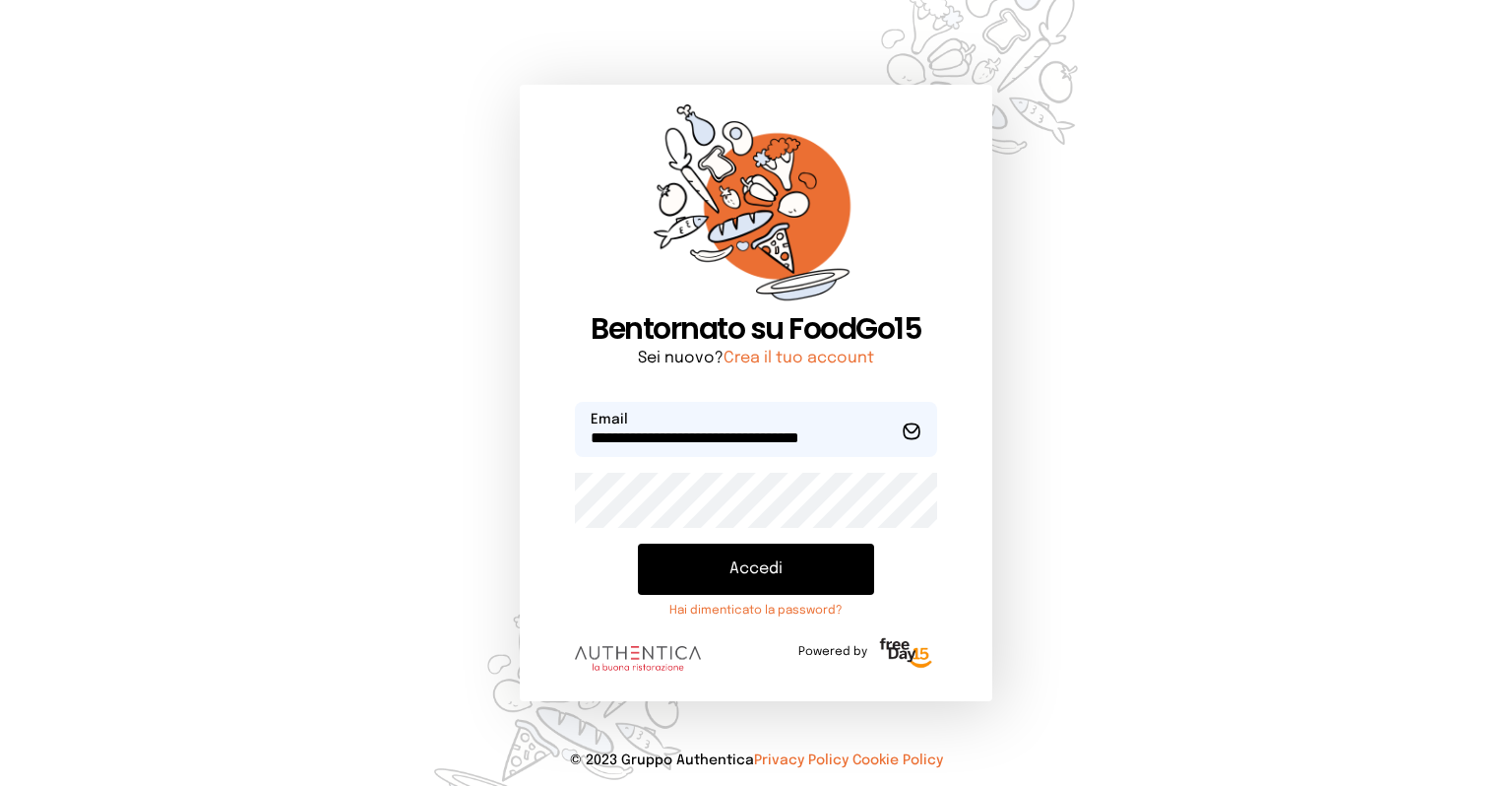type on "**********" 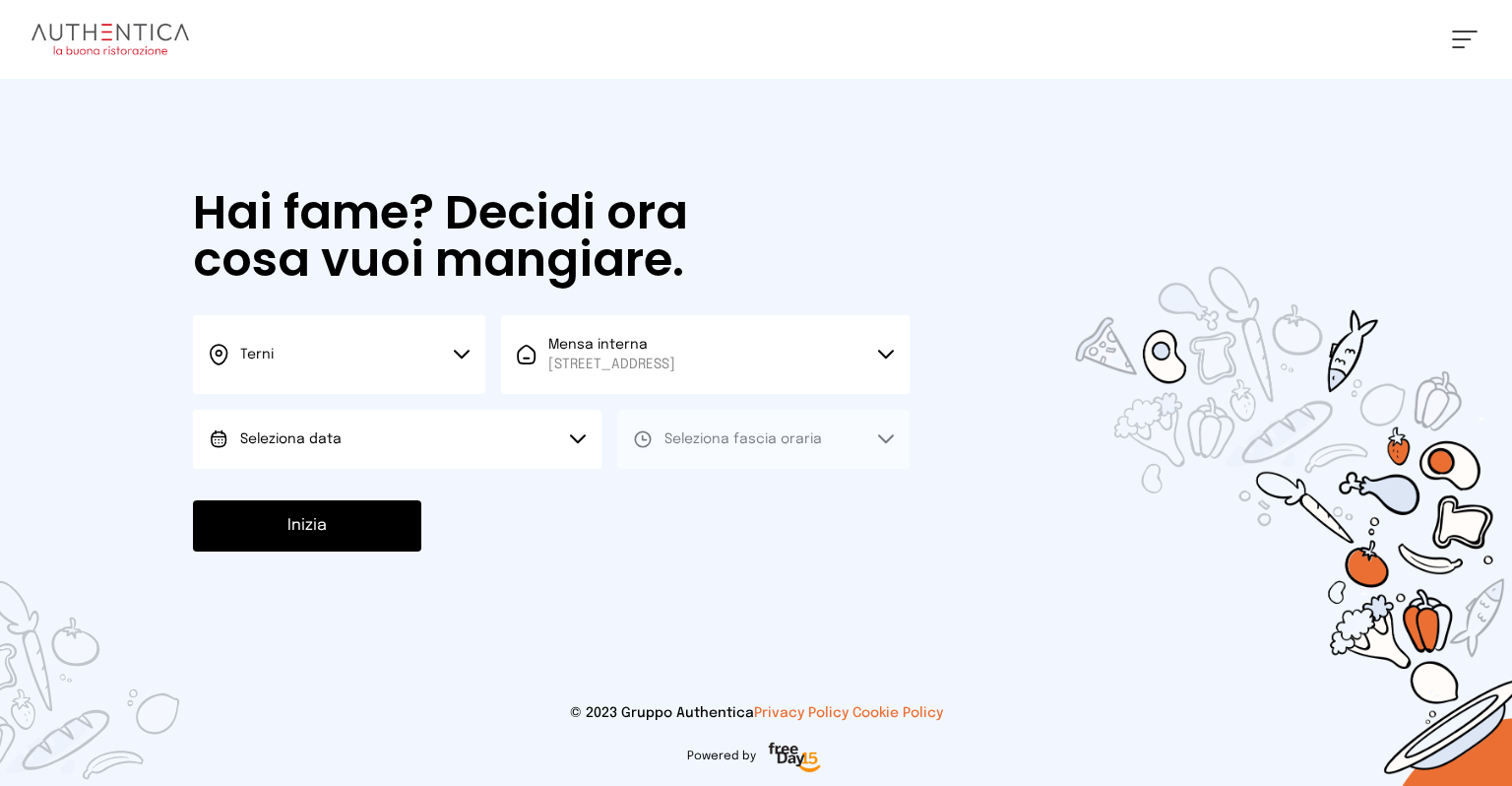 click on "Seleziona data" at bounding box center [397, 439] 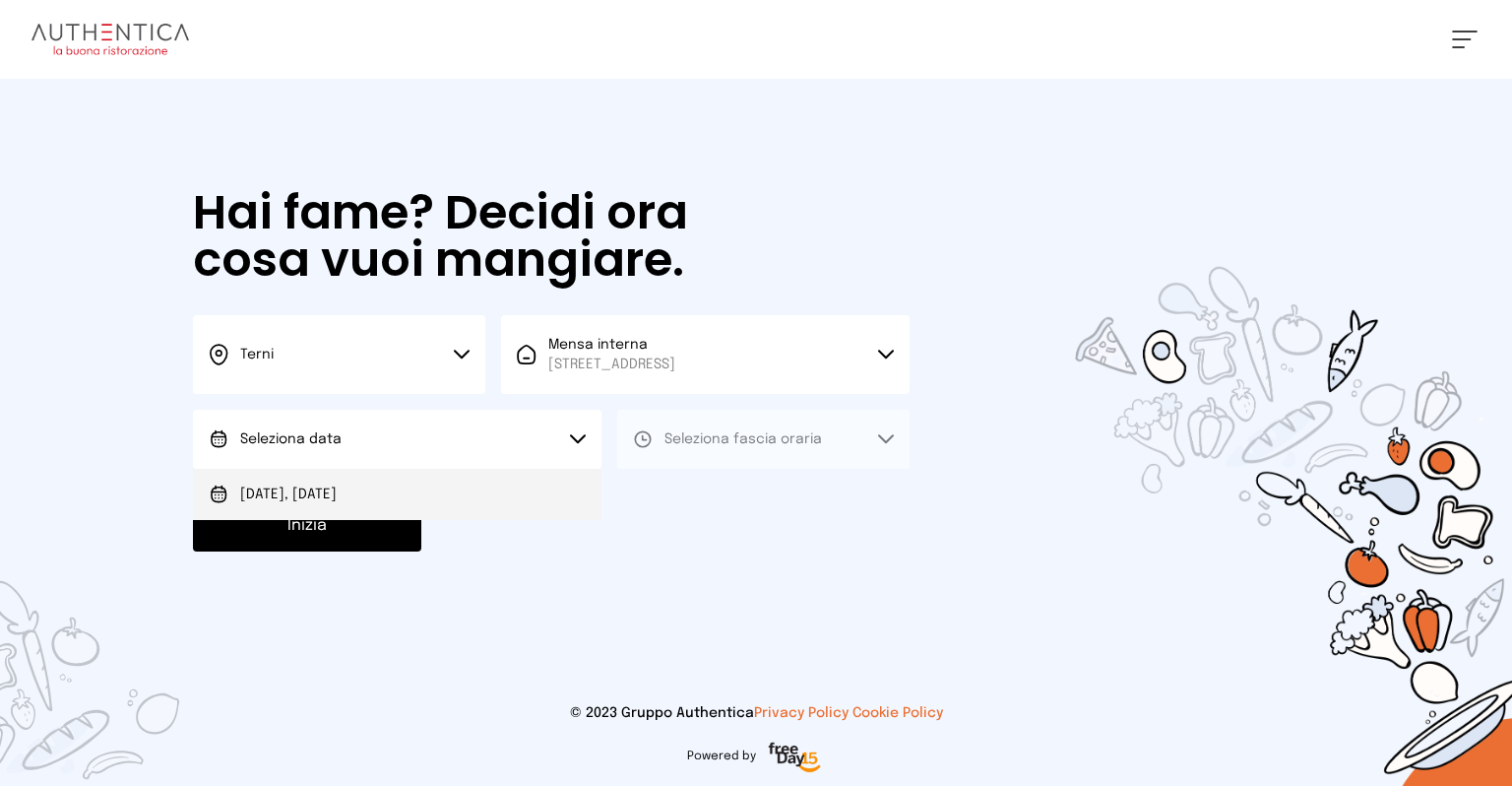 click on "[DATE], [DATE]" at bounding box center [397, 494] 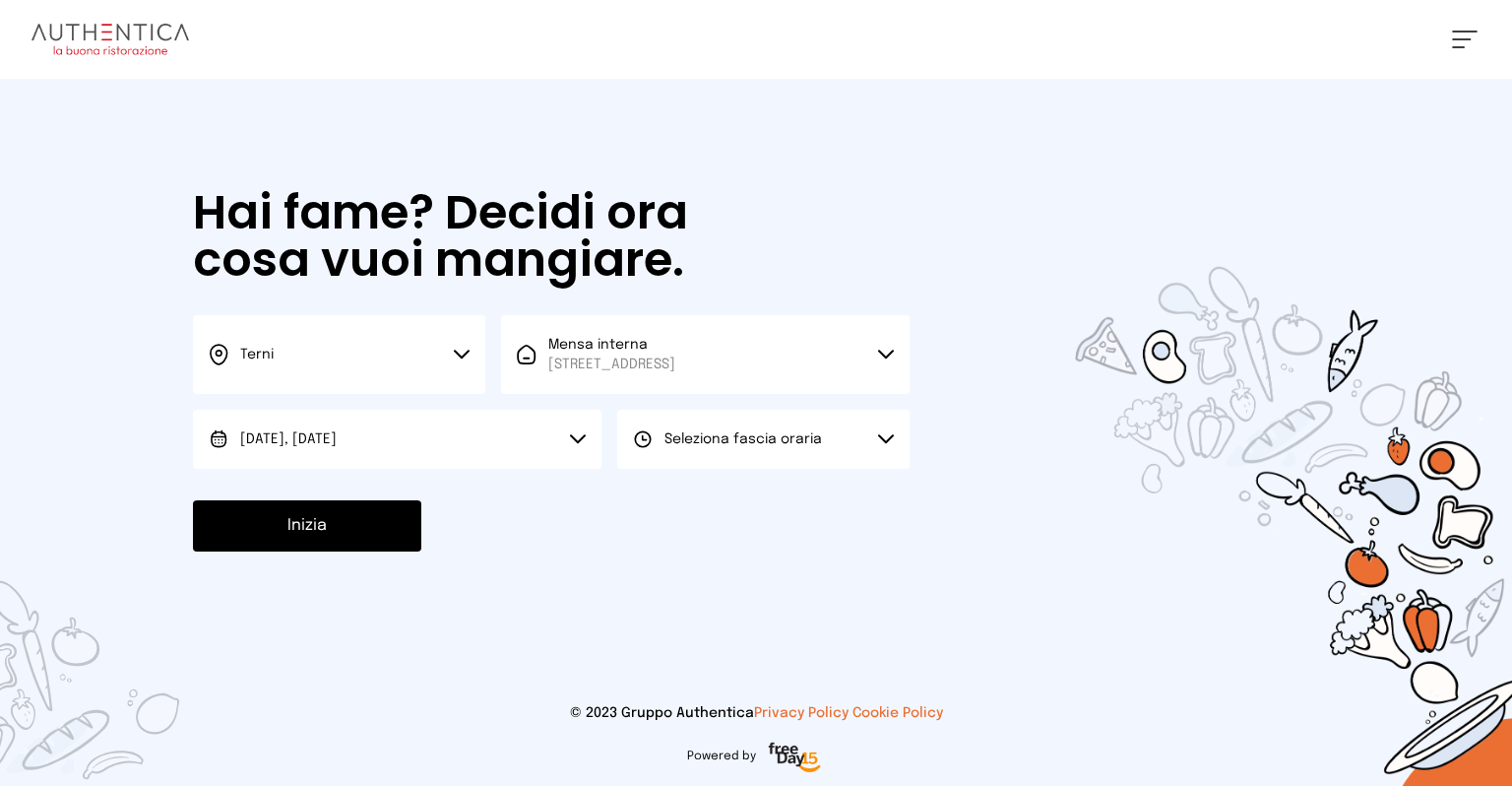 click on "Seleziona fascia oraria" at bounding box center [743, 439] 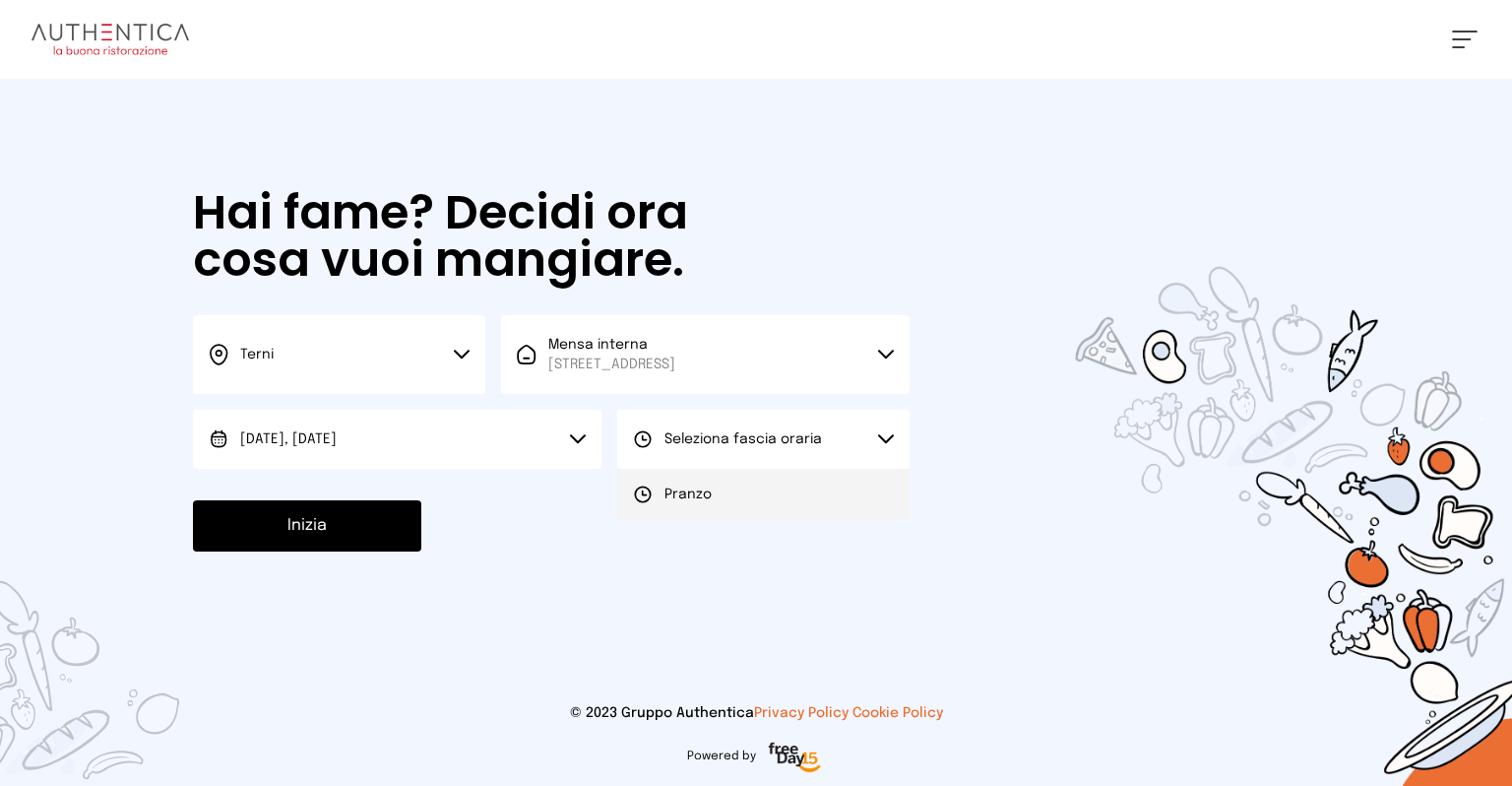 click on "Pranzo" at bounding box center (688, 494) 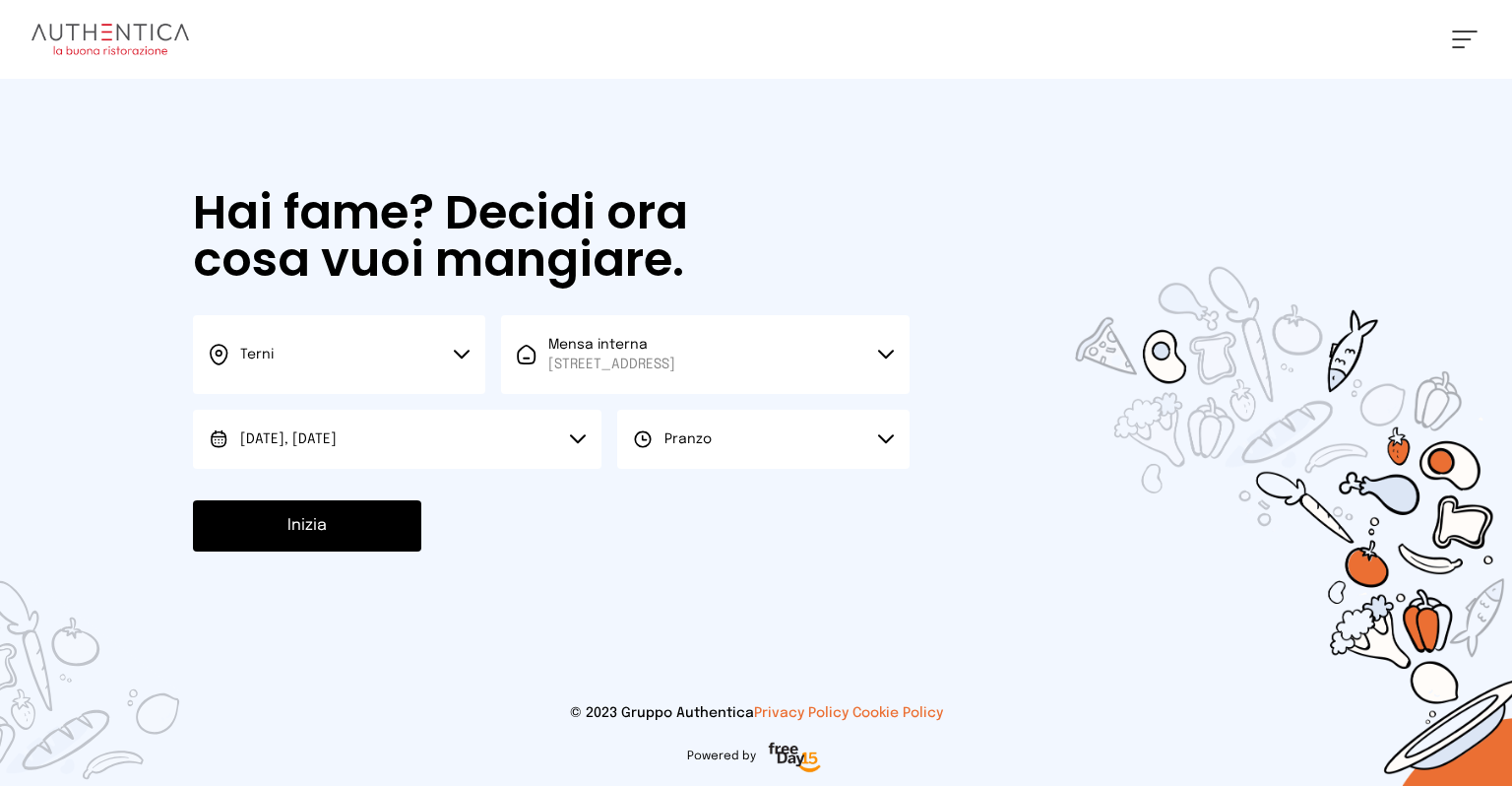 click on "Inizia" at bounding box center [307, 526] 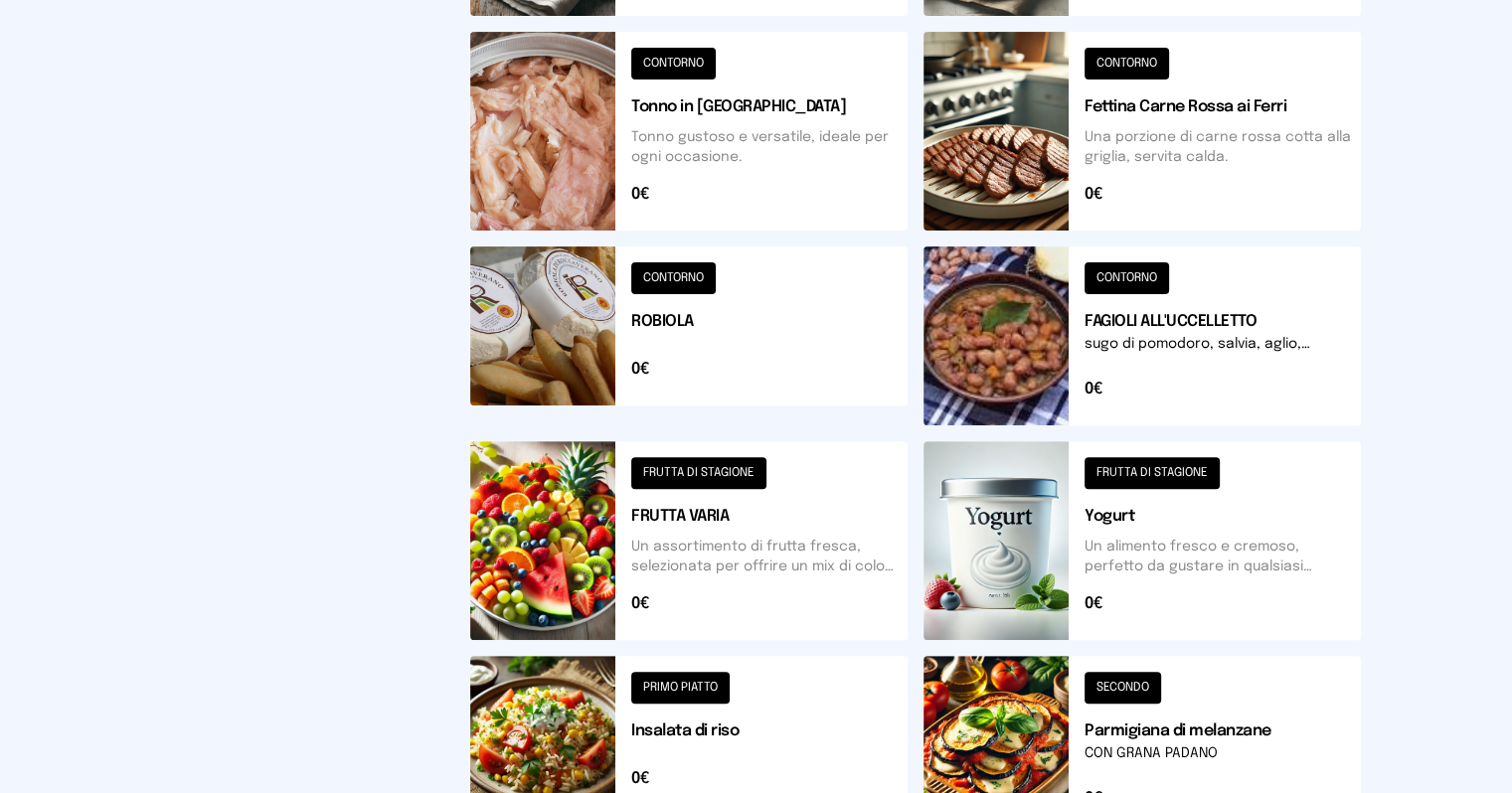scroll, scrollTop: 795, scrollLeft: 0, axis: vertical 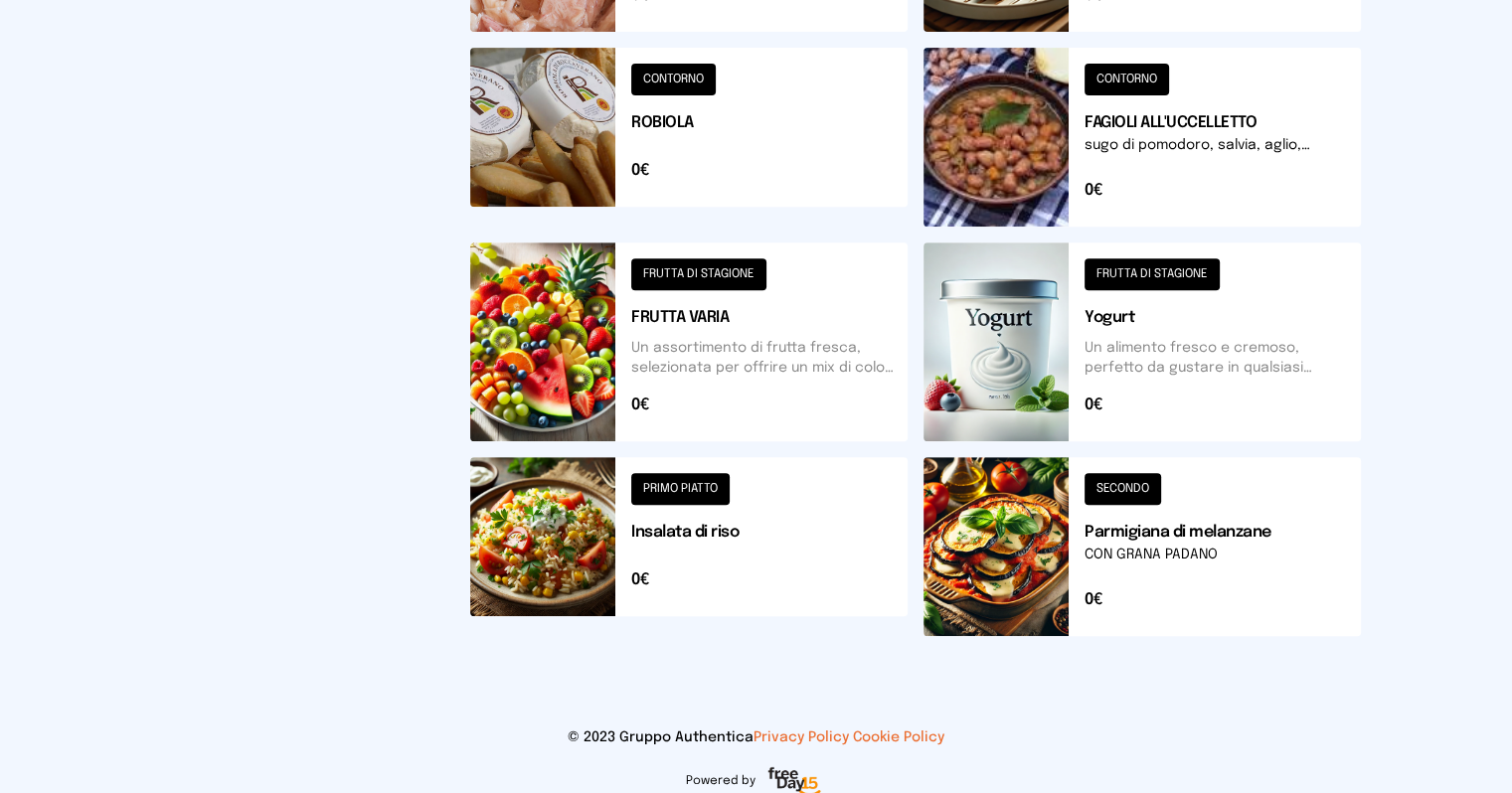 click at bounding box center (689, 547) 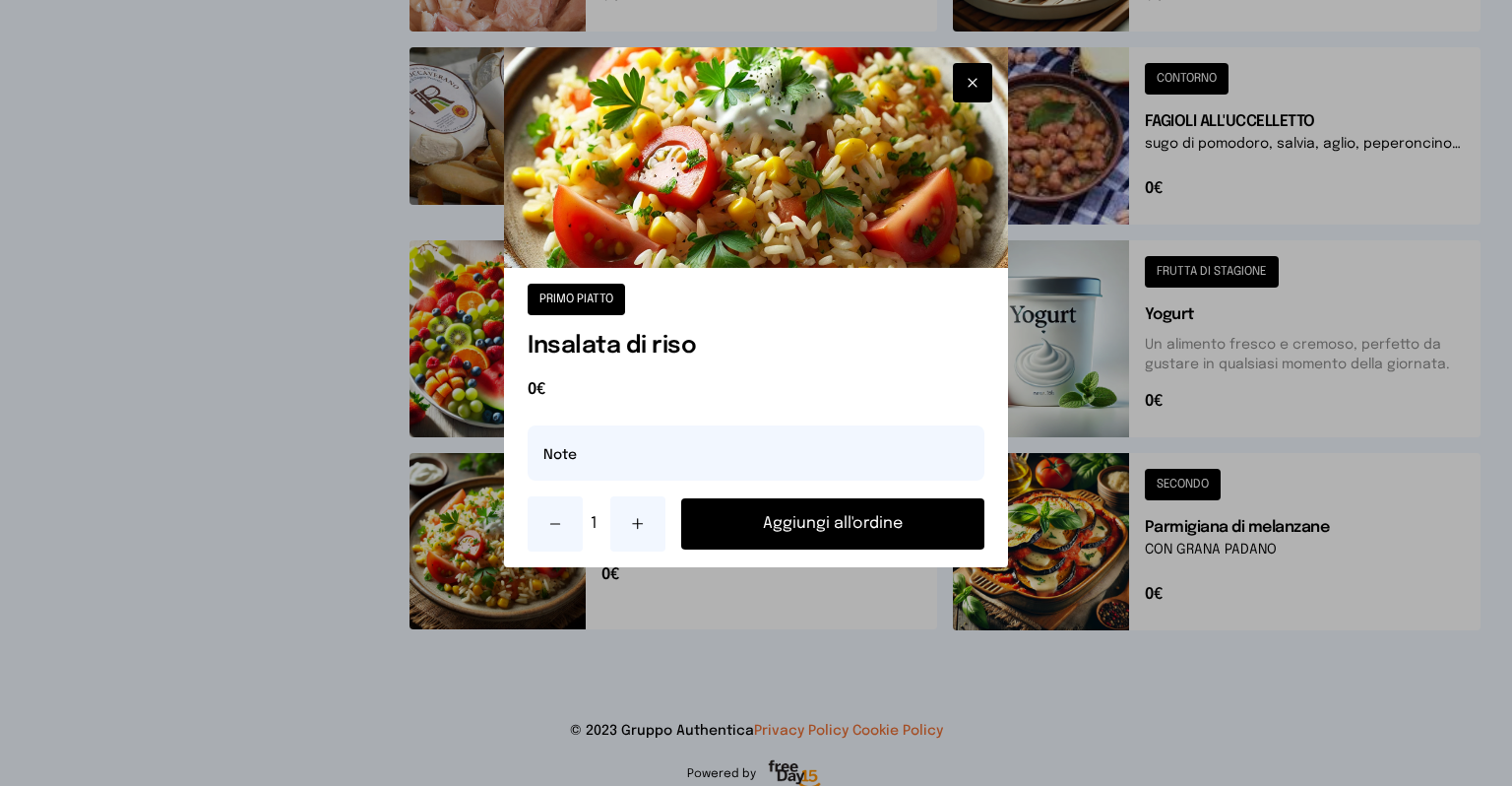 click on "Aggiungi all'ordine" at bounding box center (833, 524) 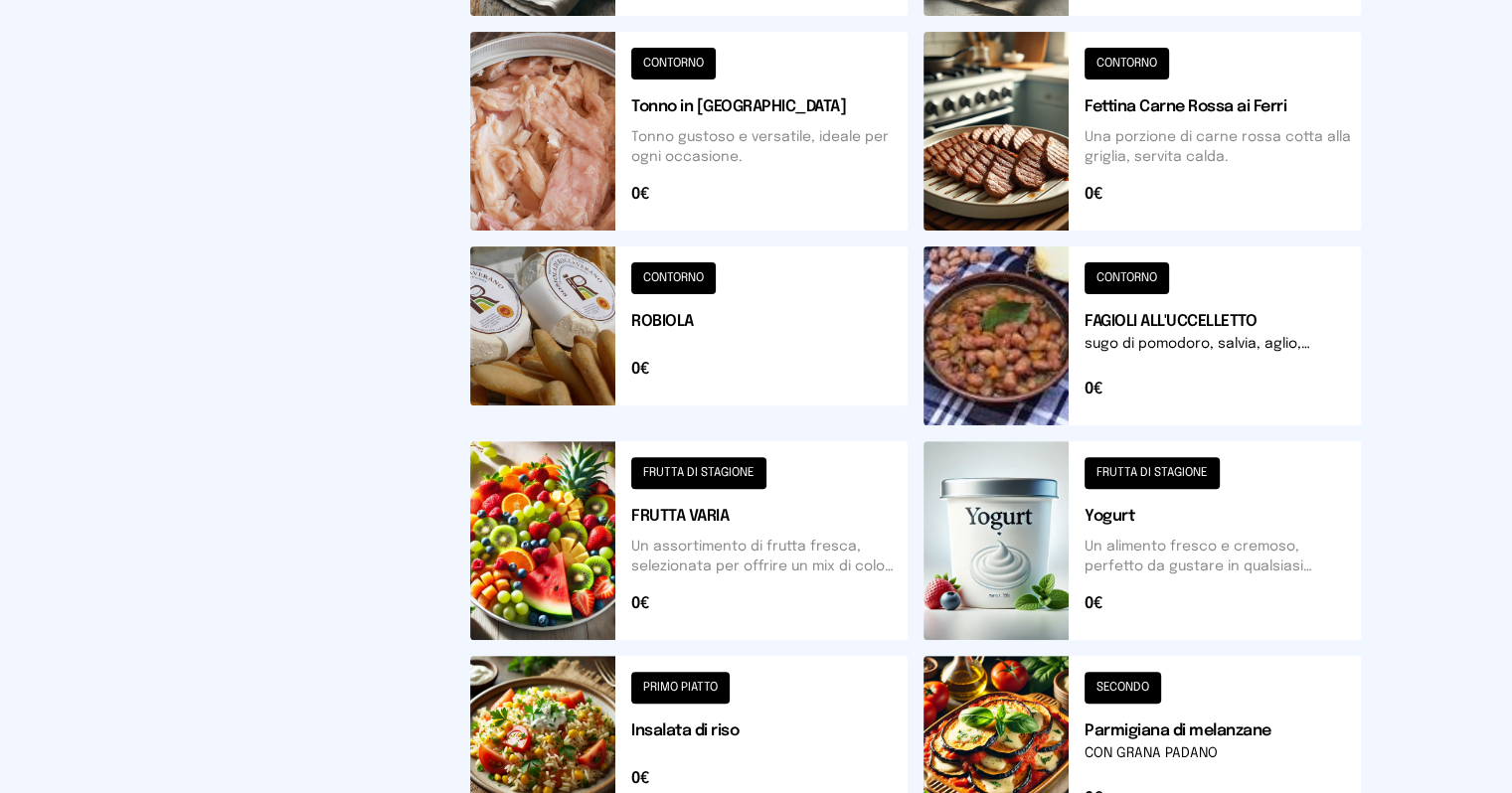 scroll, scrollTop: 812, scrollLeft: 0, axis: vertical 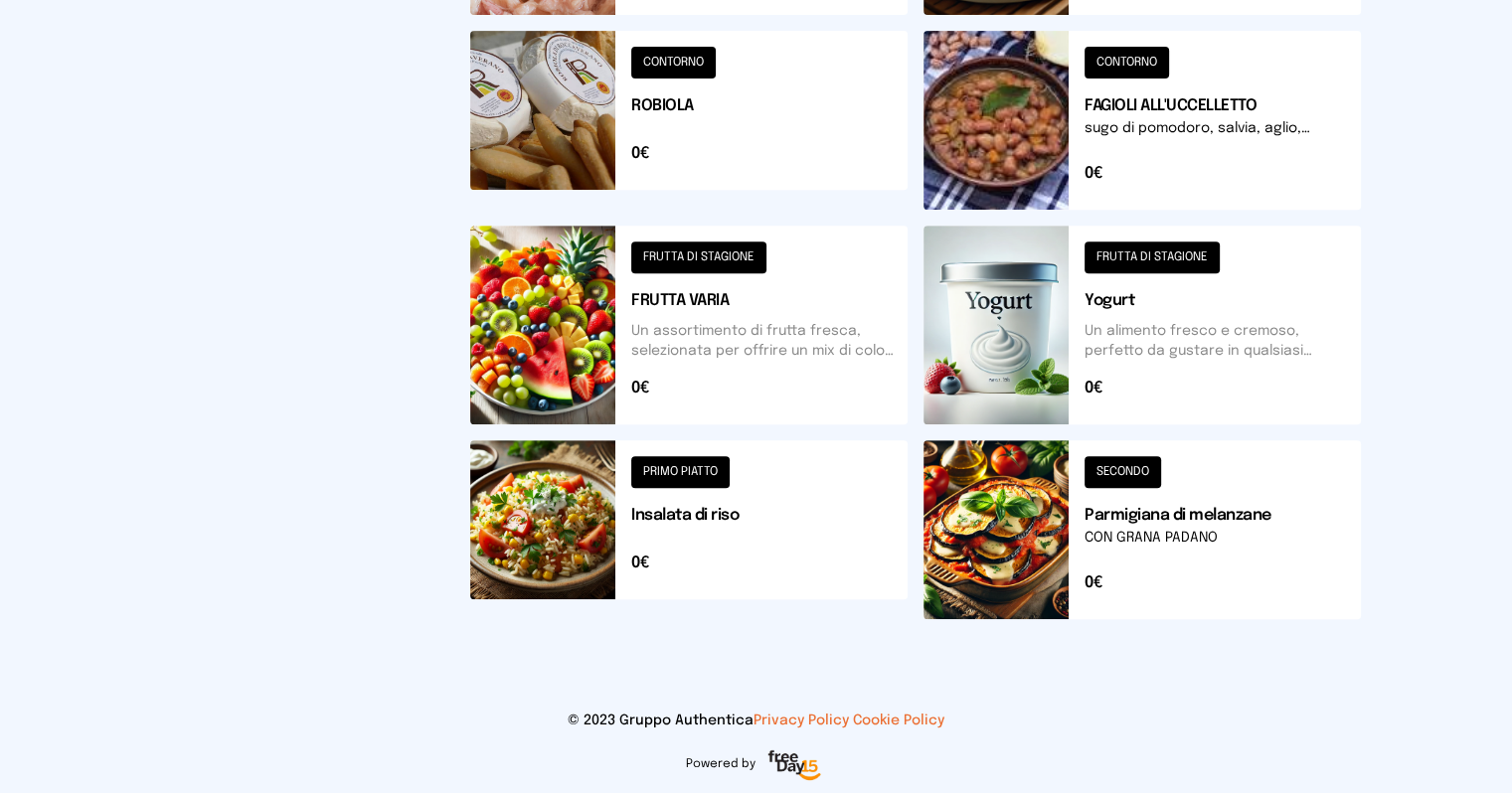 click at bounding box center [1142, 530] 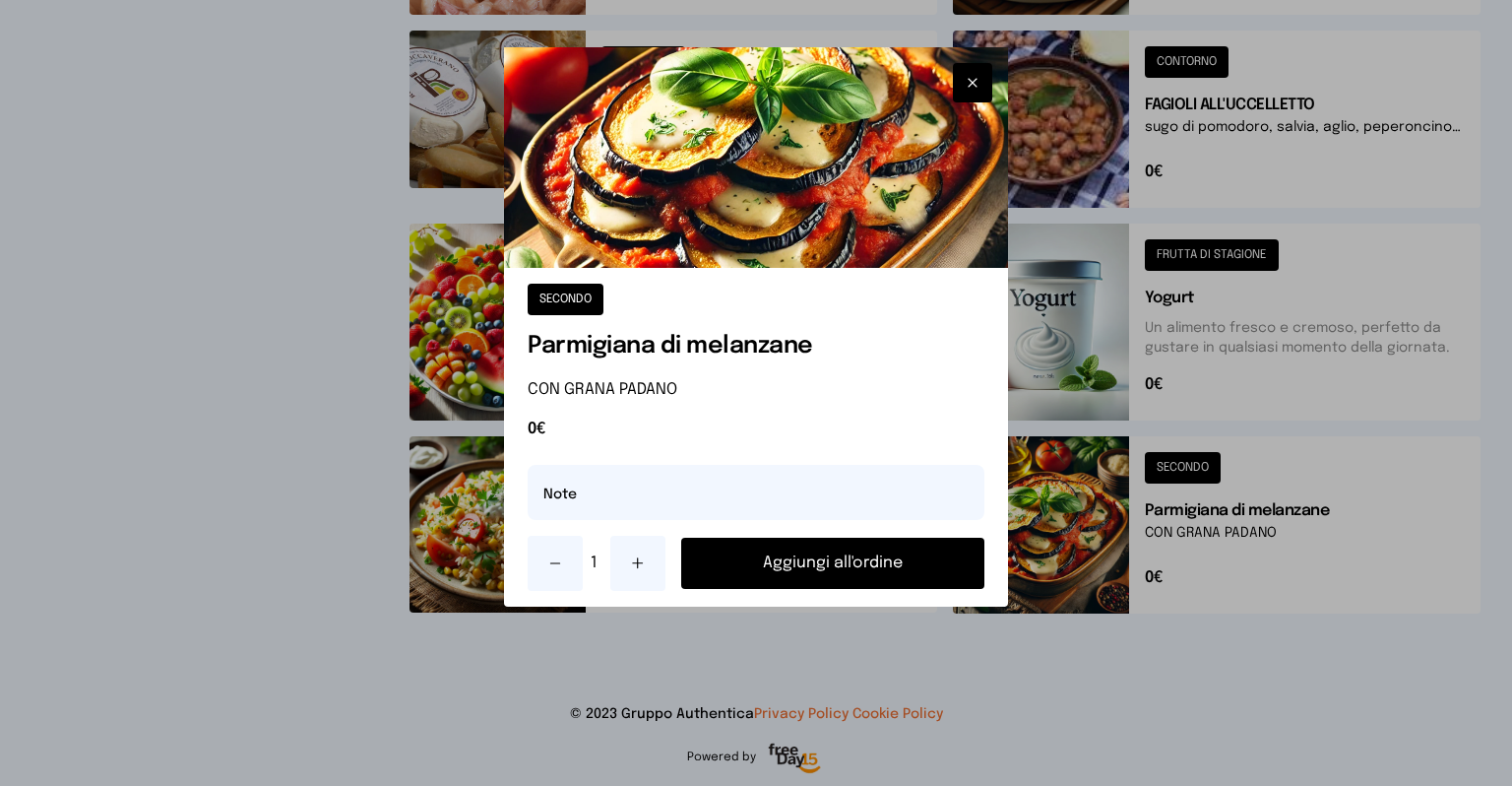 click on "Aggiungi all'ordine" at bounding box center [833, 563] 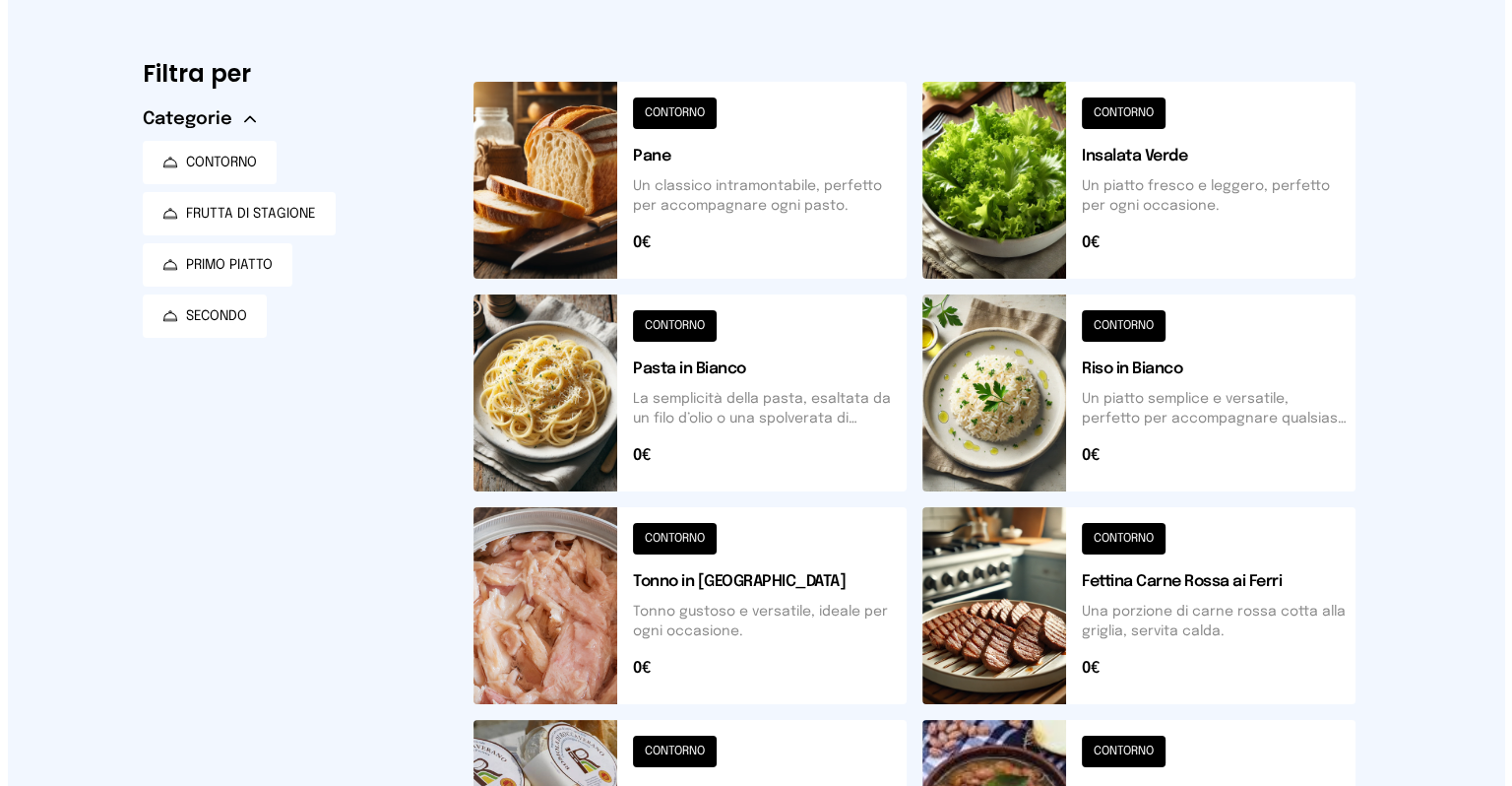 scroll, scrollTop: 0, scrollLeft: 0, axis: both 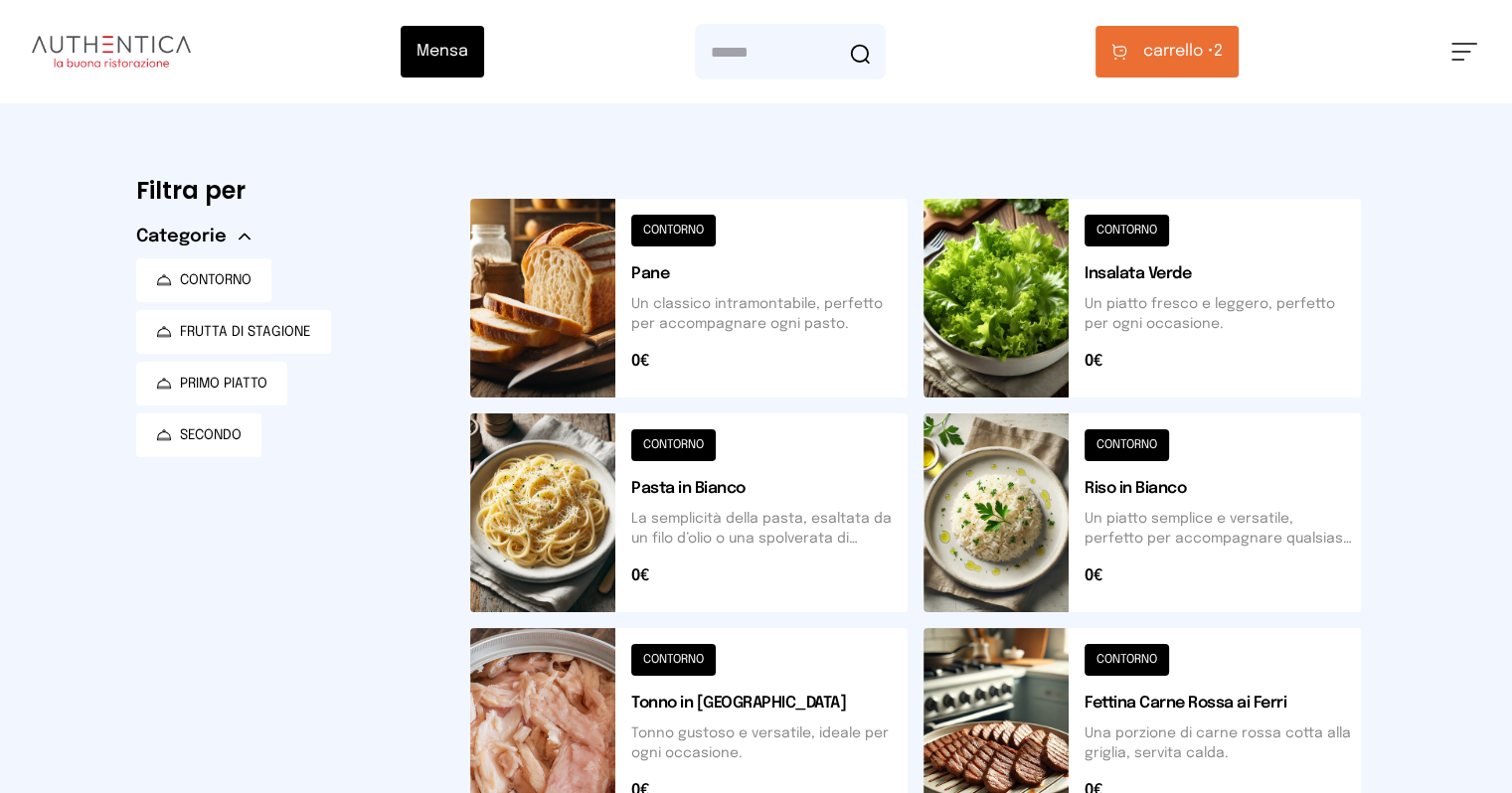 click on "carrello •
2" at bounding box center [1167, 52] 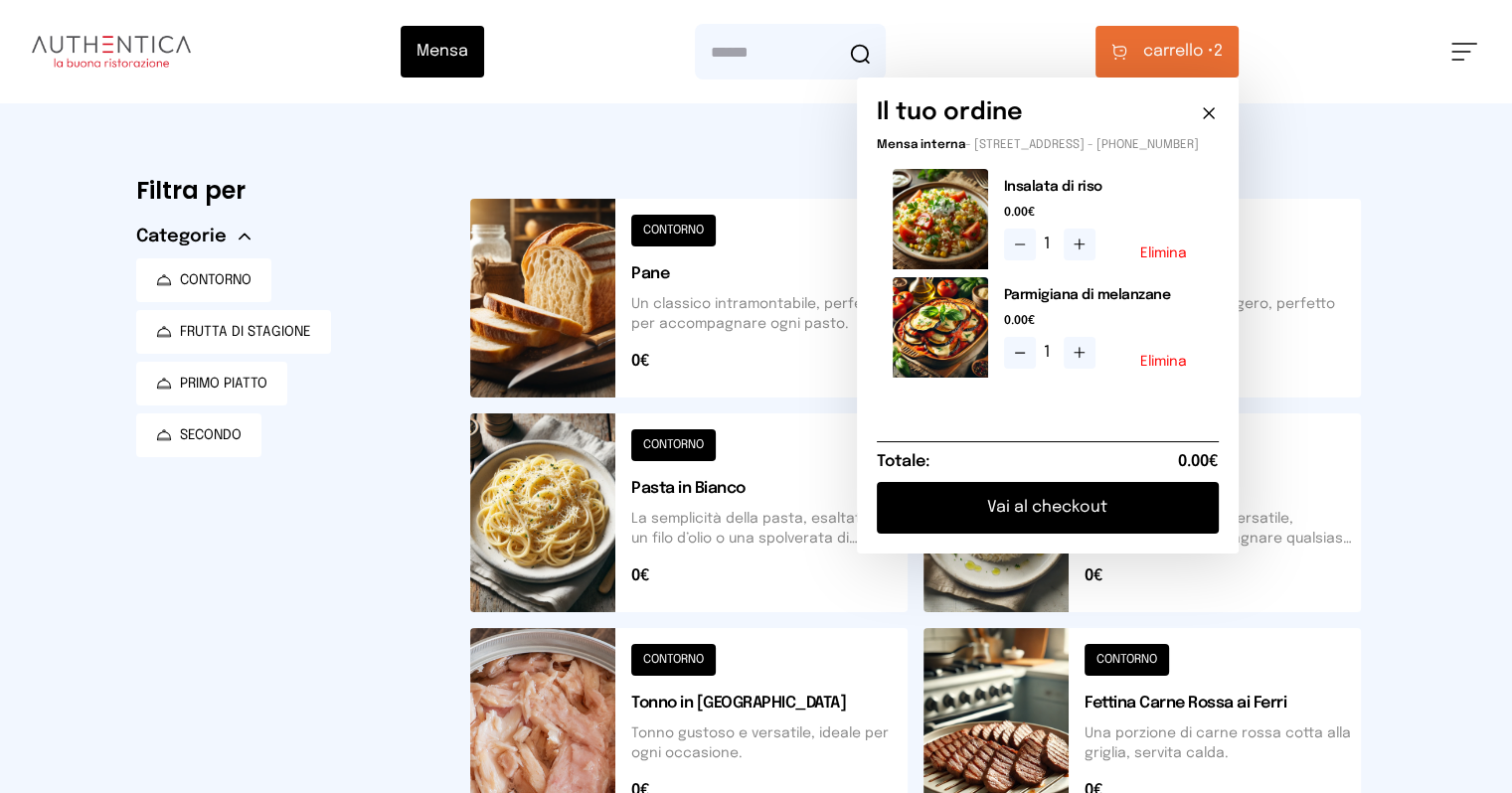 click on "Vai al checkout" at bounding box center (1048, 508) 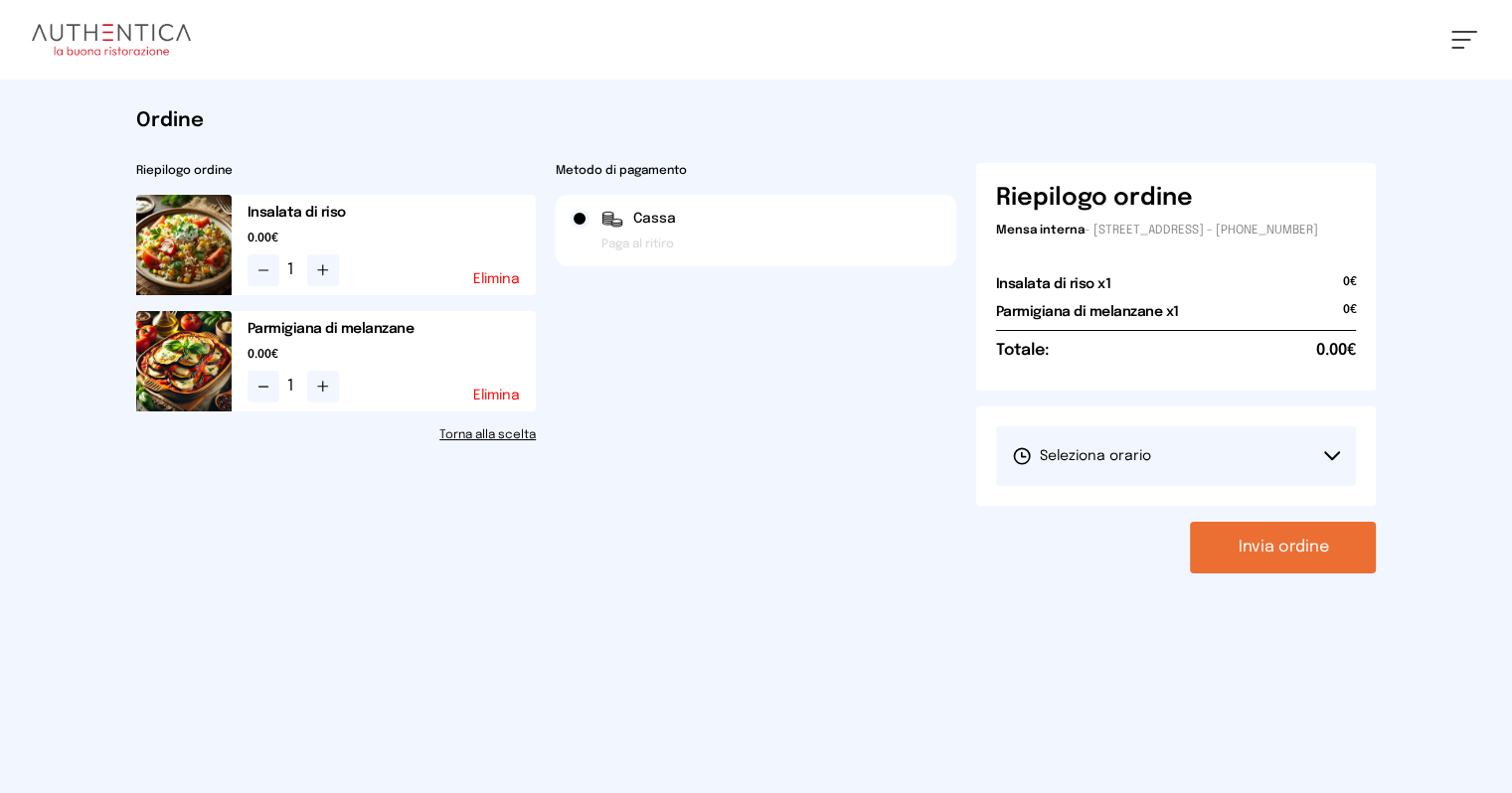 click on "Seleziona orario" at bounding box center (1176, 456) 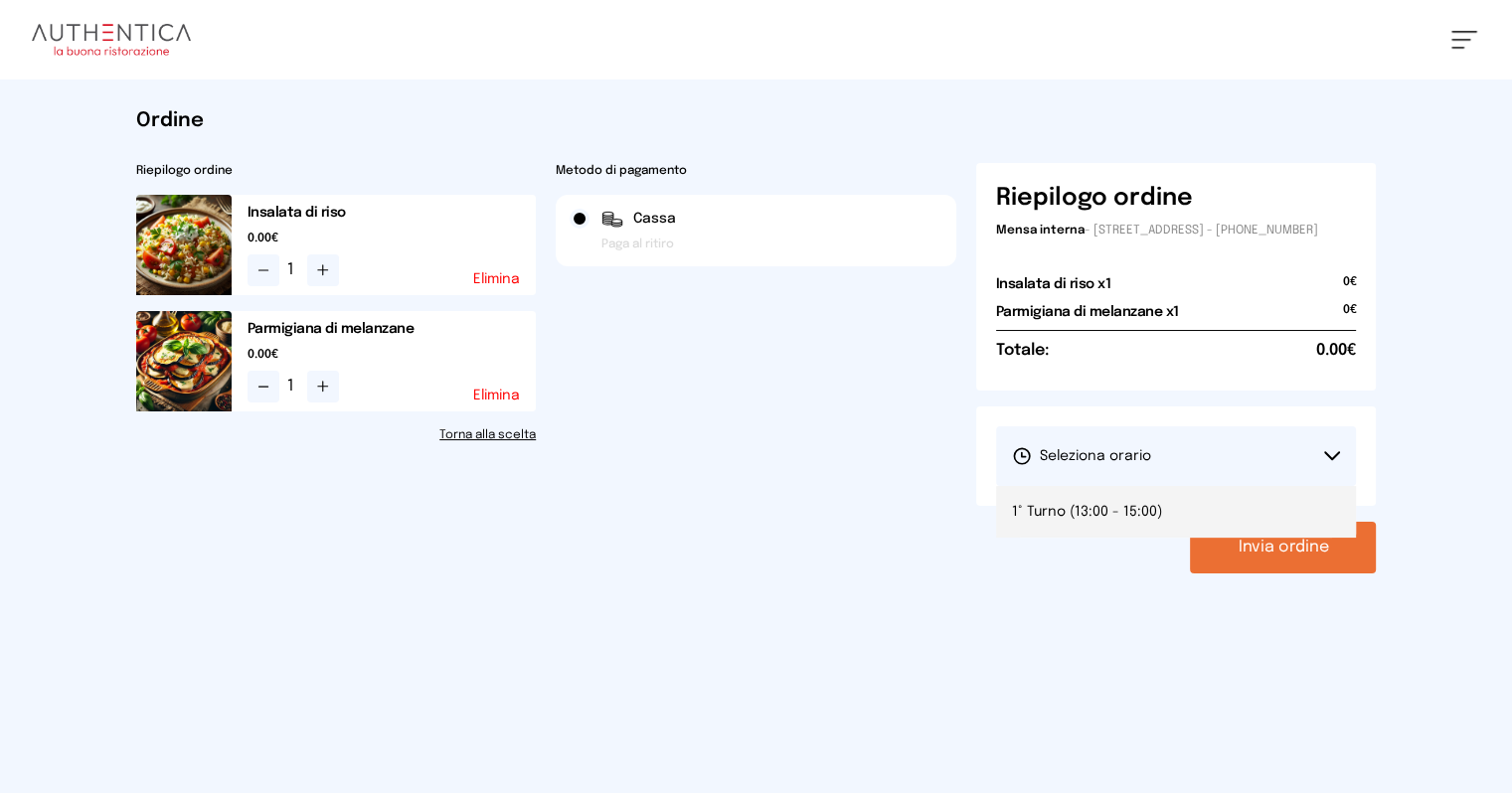 click on "1° Turno (13:00 -
15:00)" at bounding box center (1087, 512) 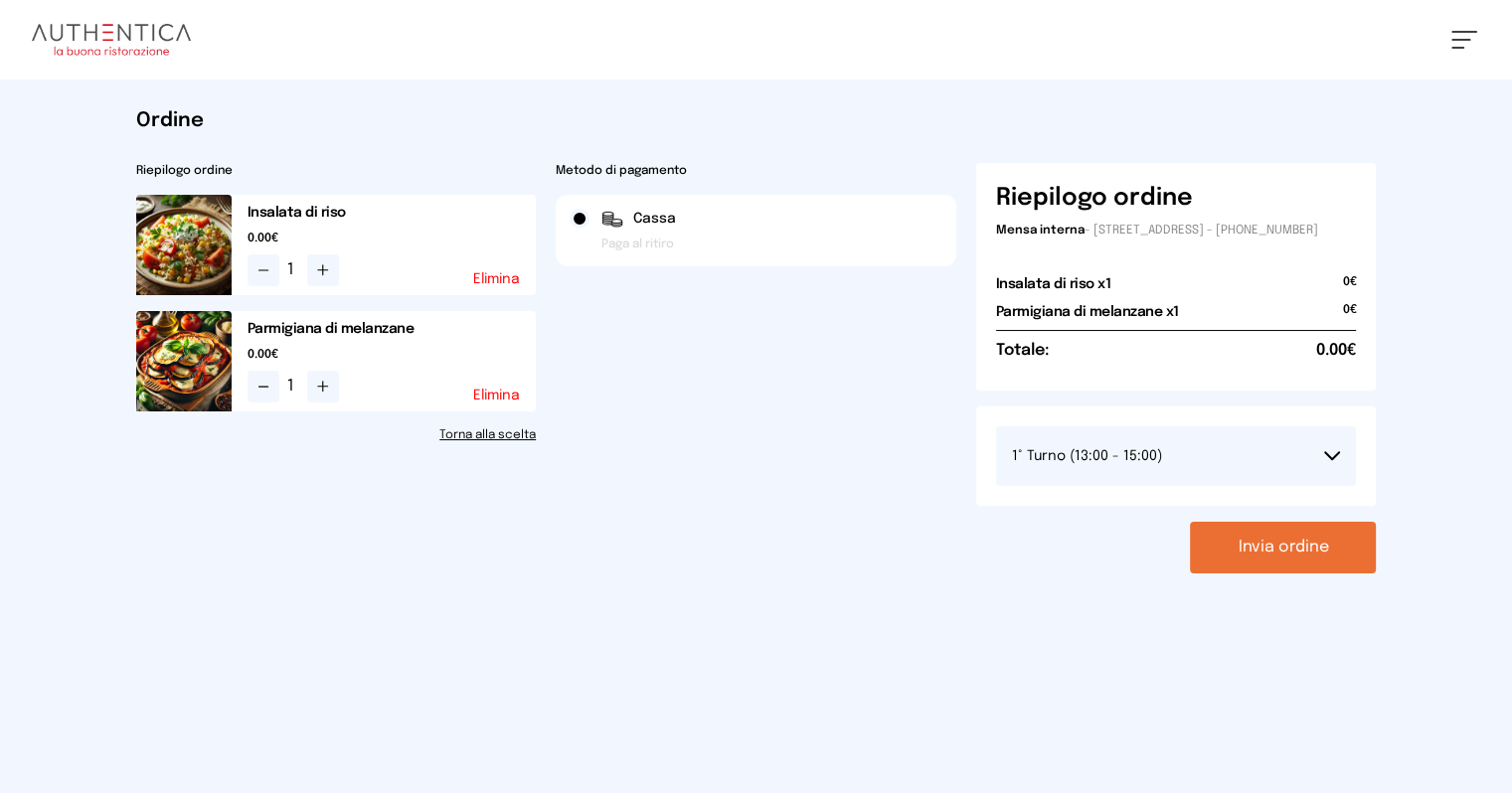 click on "Invia ordine" at bounding box center [1282, 548] 